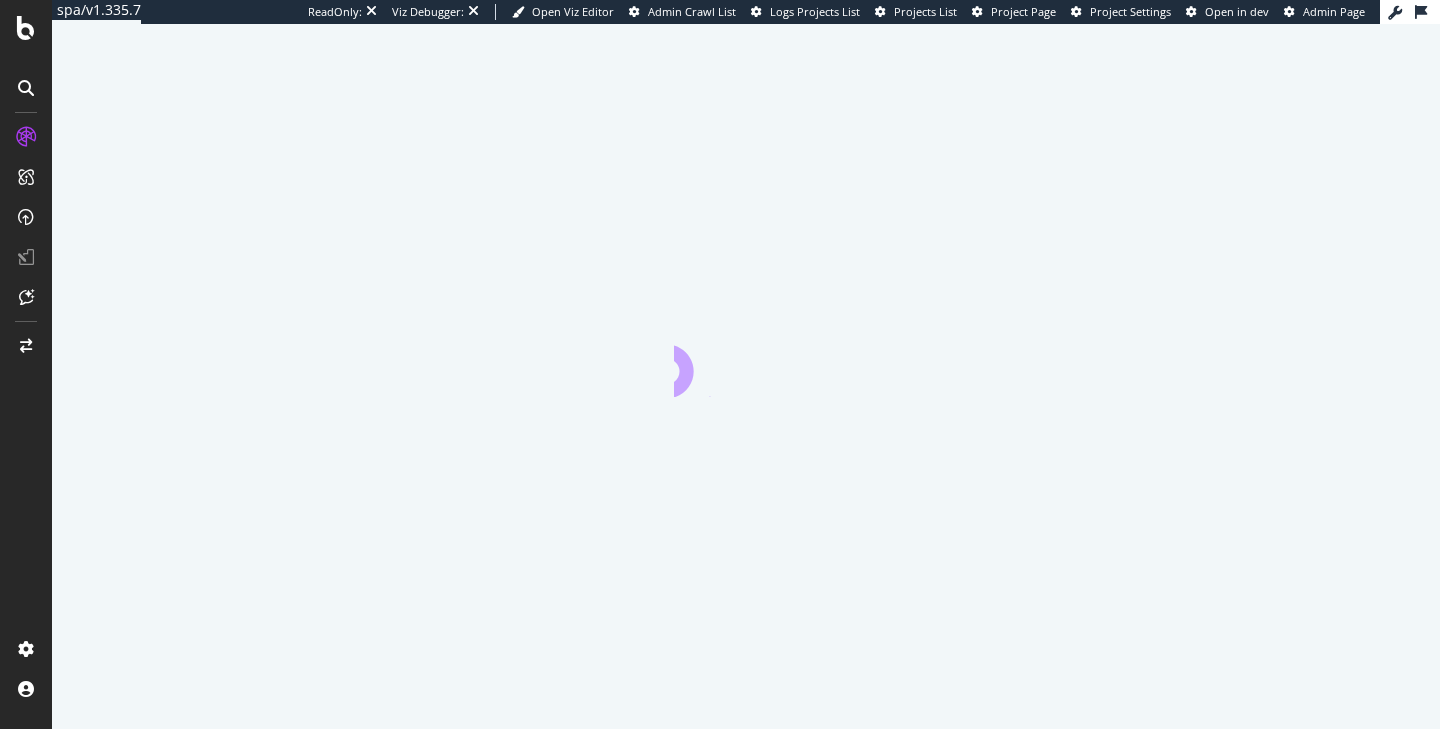 scroll, scrollTop: 0, scrollLeft: 0, axis: both 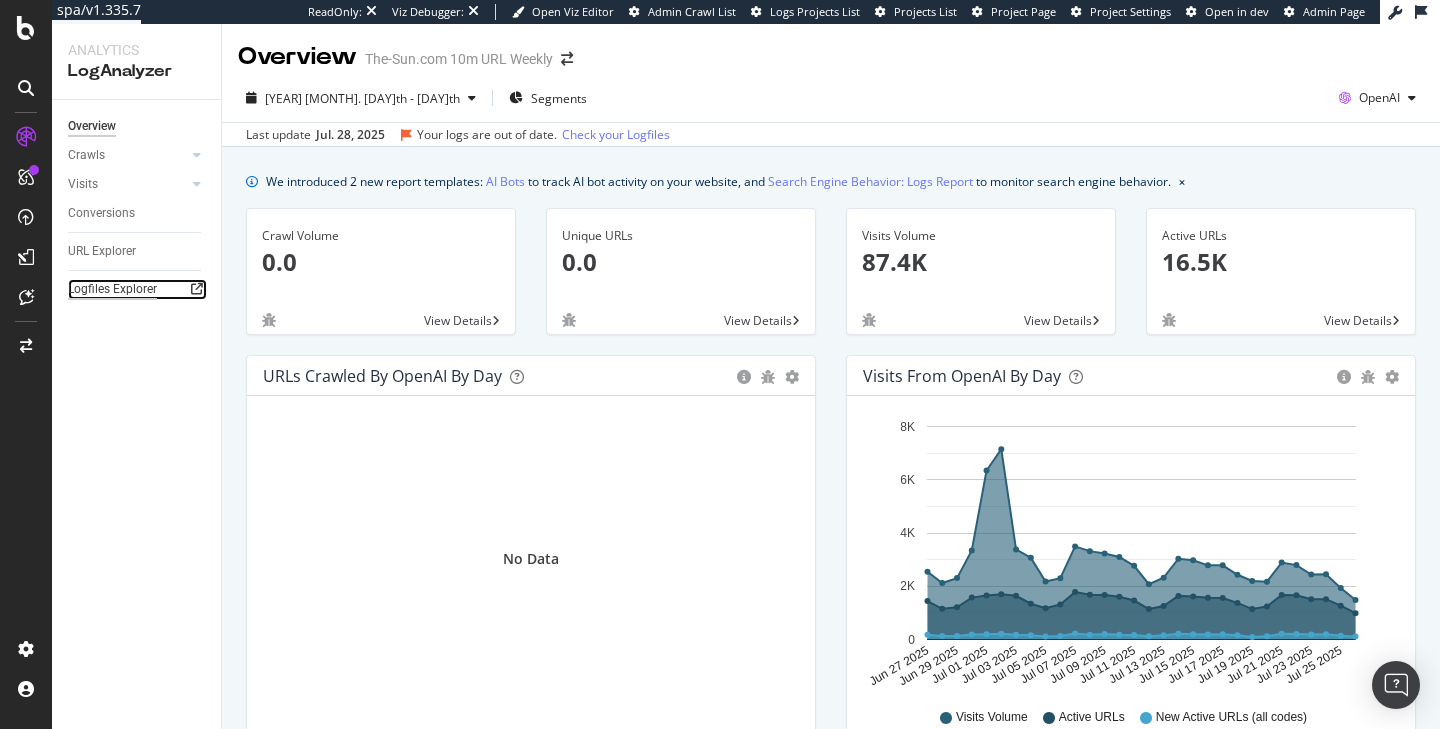 click on "Logfiles Explorer" at bounding box center [112, 289] 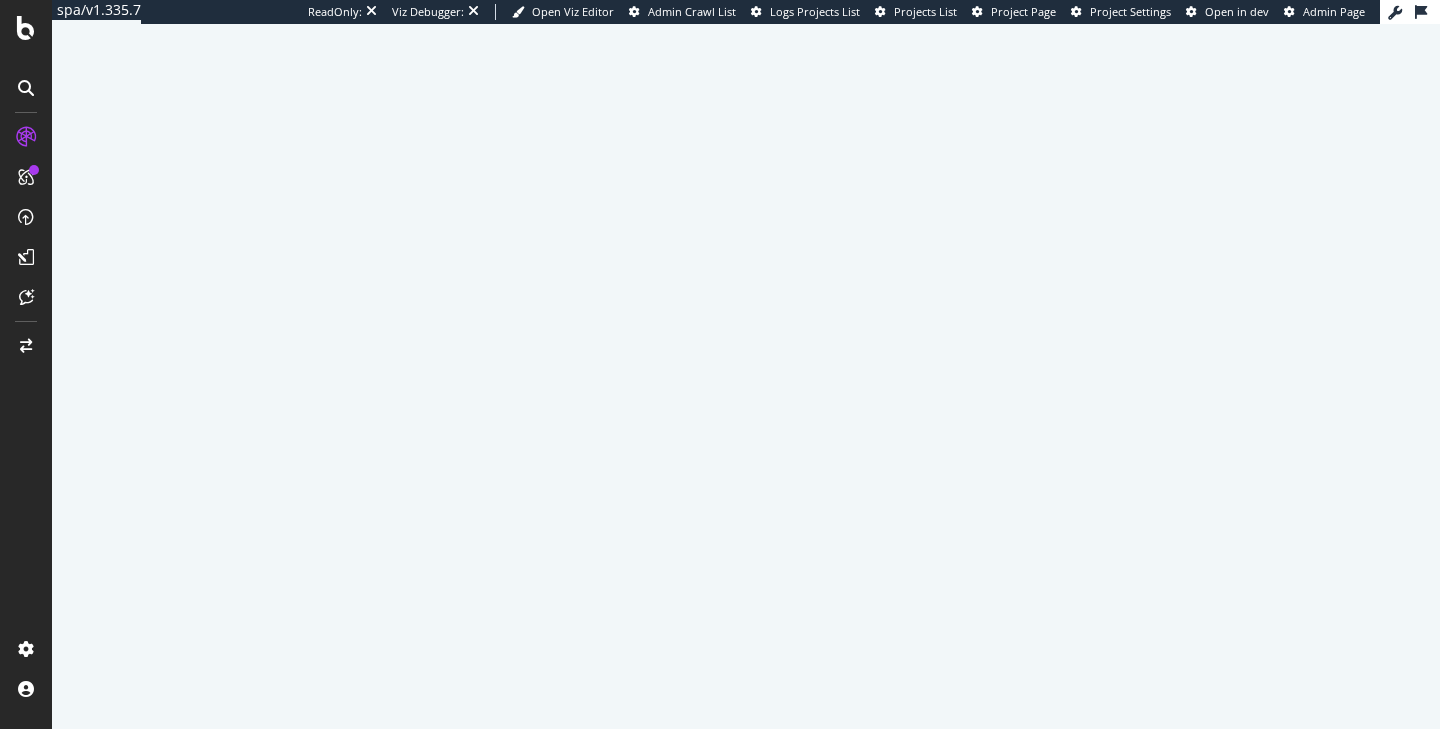 scroll, scrollTop: 0, scrollLeft: 0, axis: both 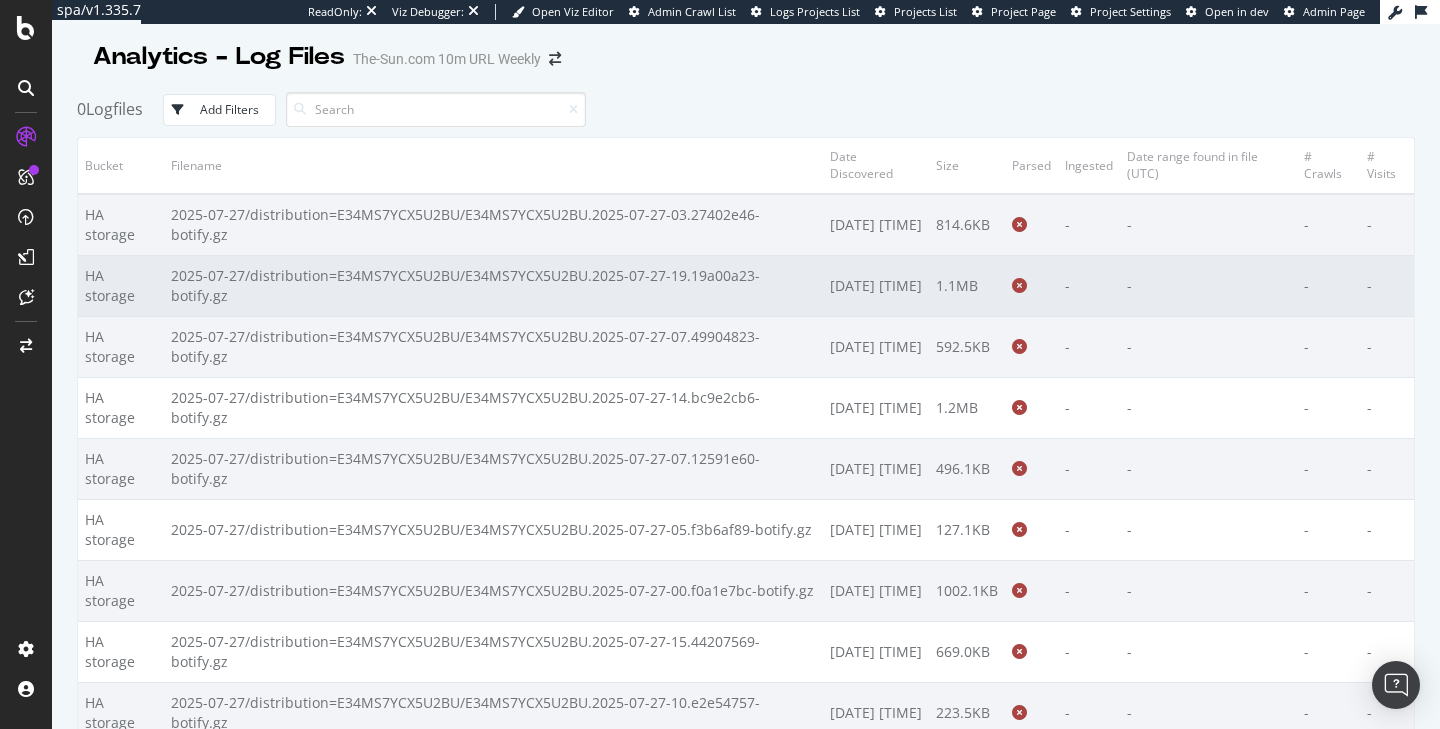 click on "2025-07-27/distribution=E34MS7YCX5U2BU/E34MS7YCX5U2BU.2025-07-27-19.19a00a23-botify.gz" at bounding box center [493, 285] 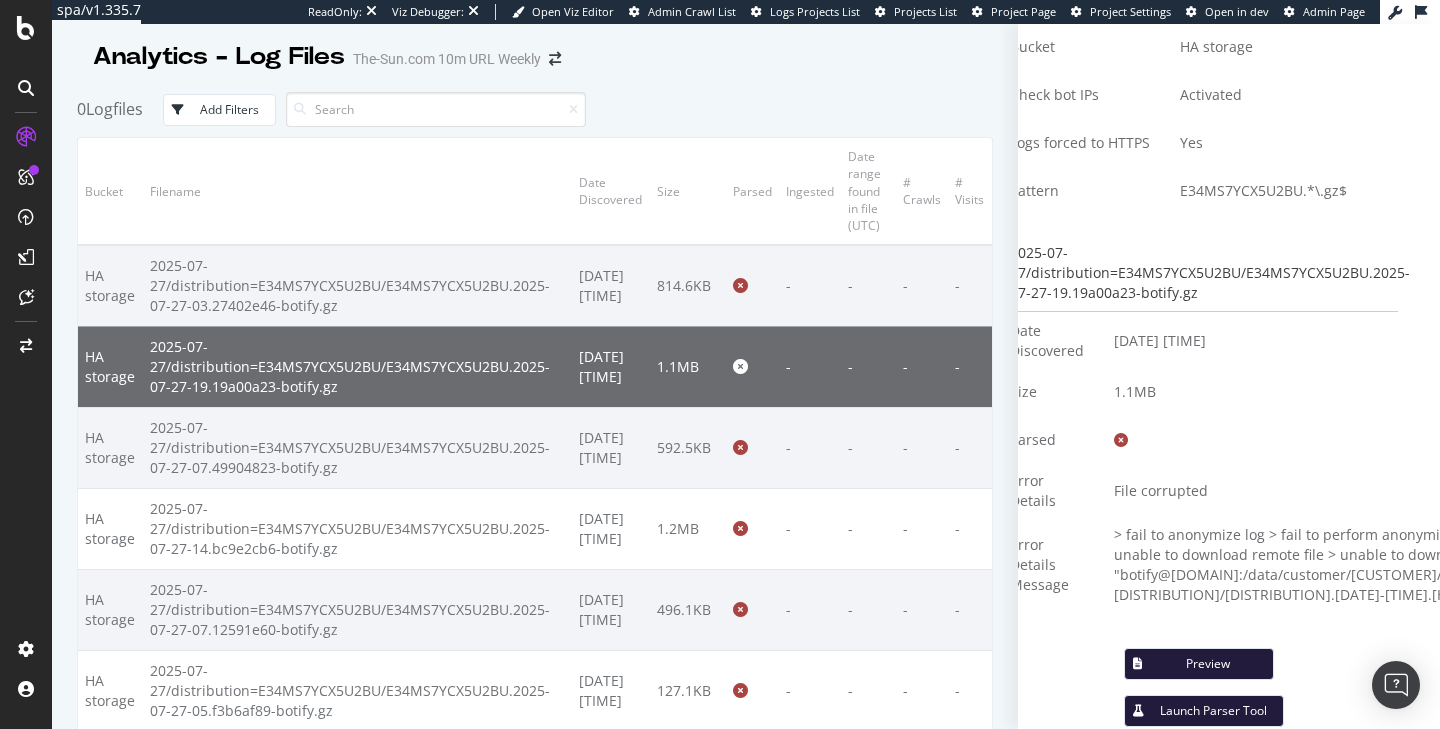 scroll, scrollTop: 66, scrollLeft: 0, axis: vertical 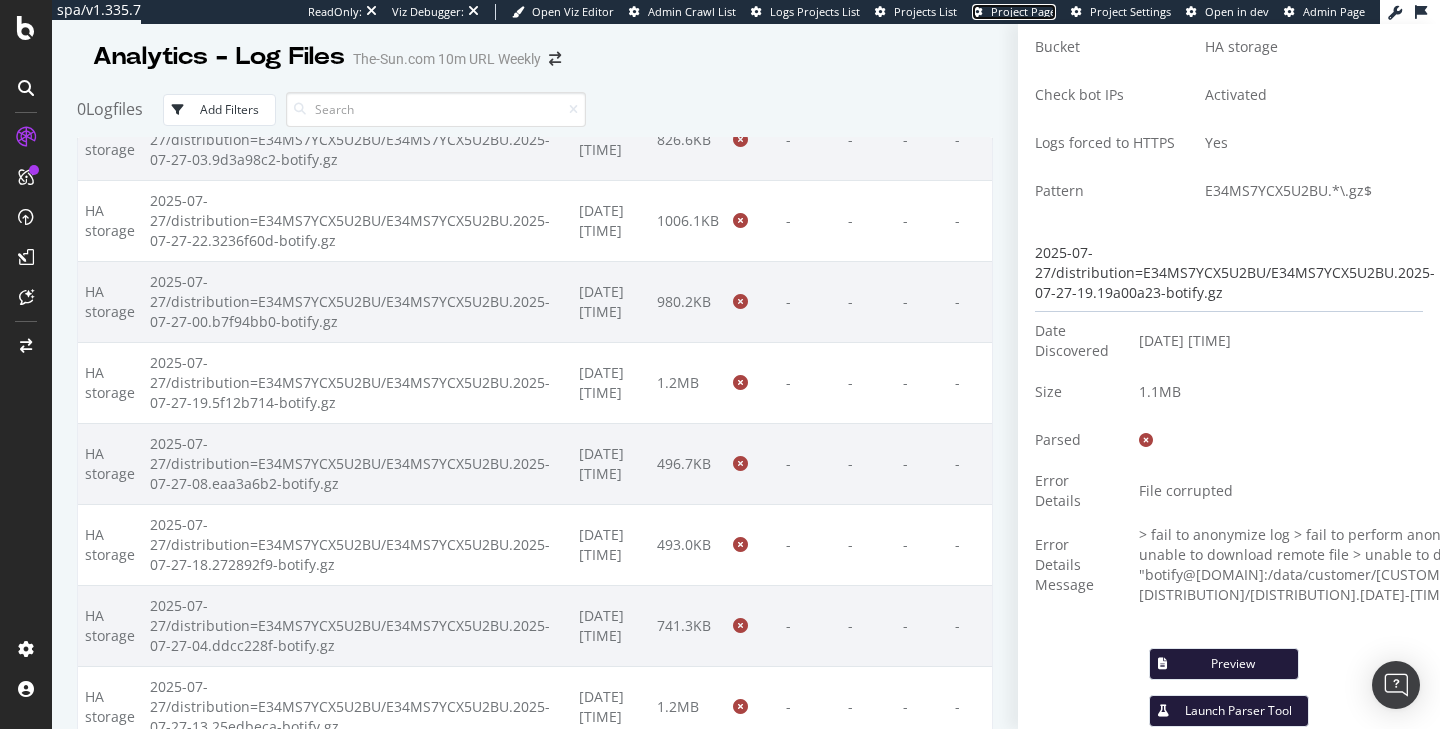click on "Project Page" at bounding box center [1023, 11] 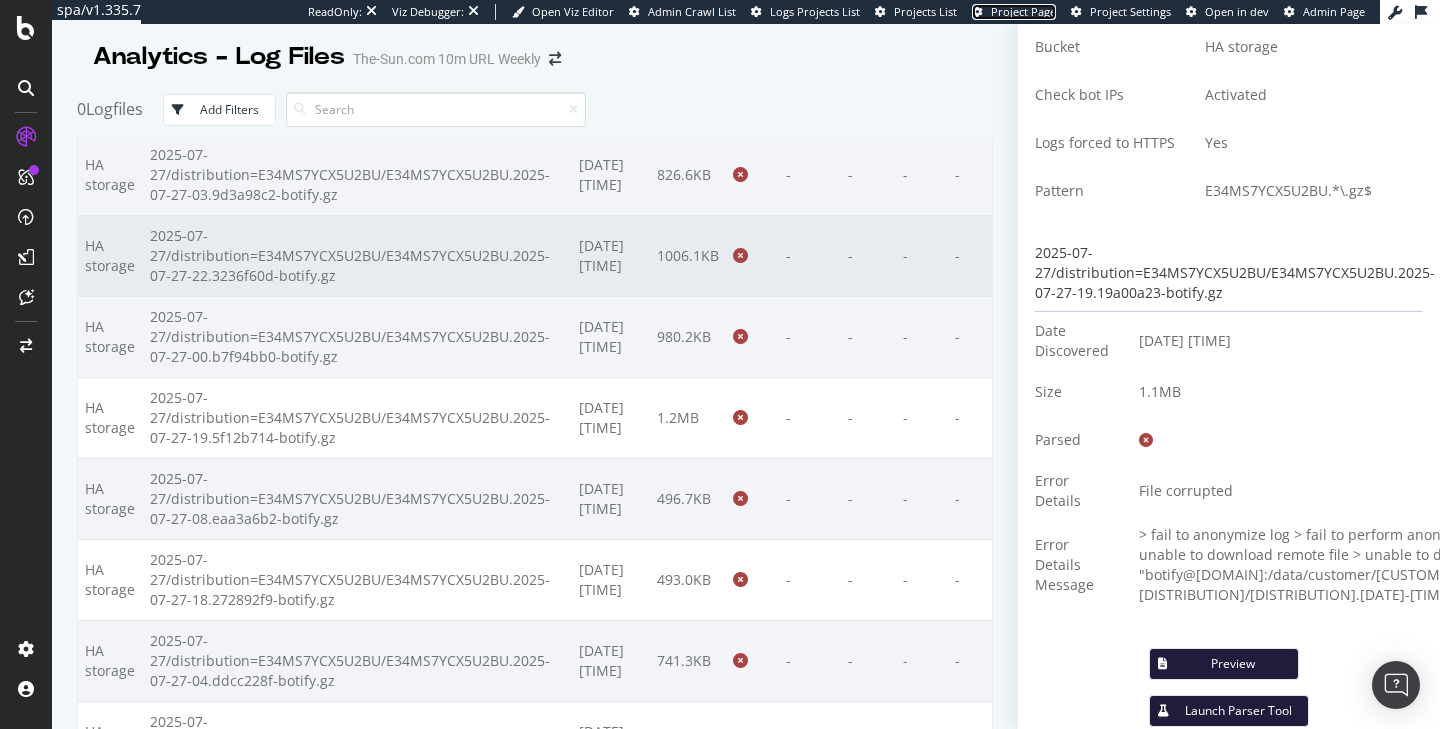 scroll, scrollTop: 13387, scrollLeft: 0, axis: vertical 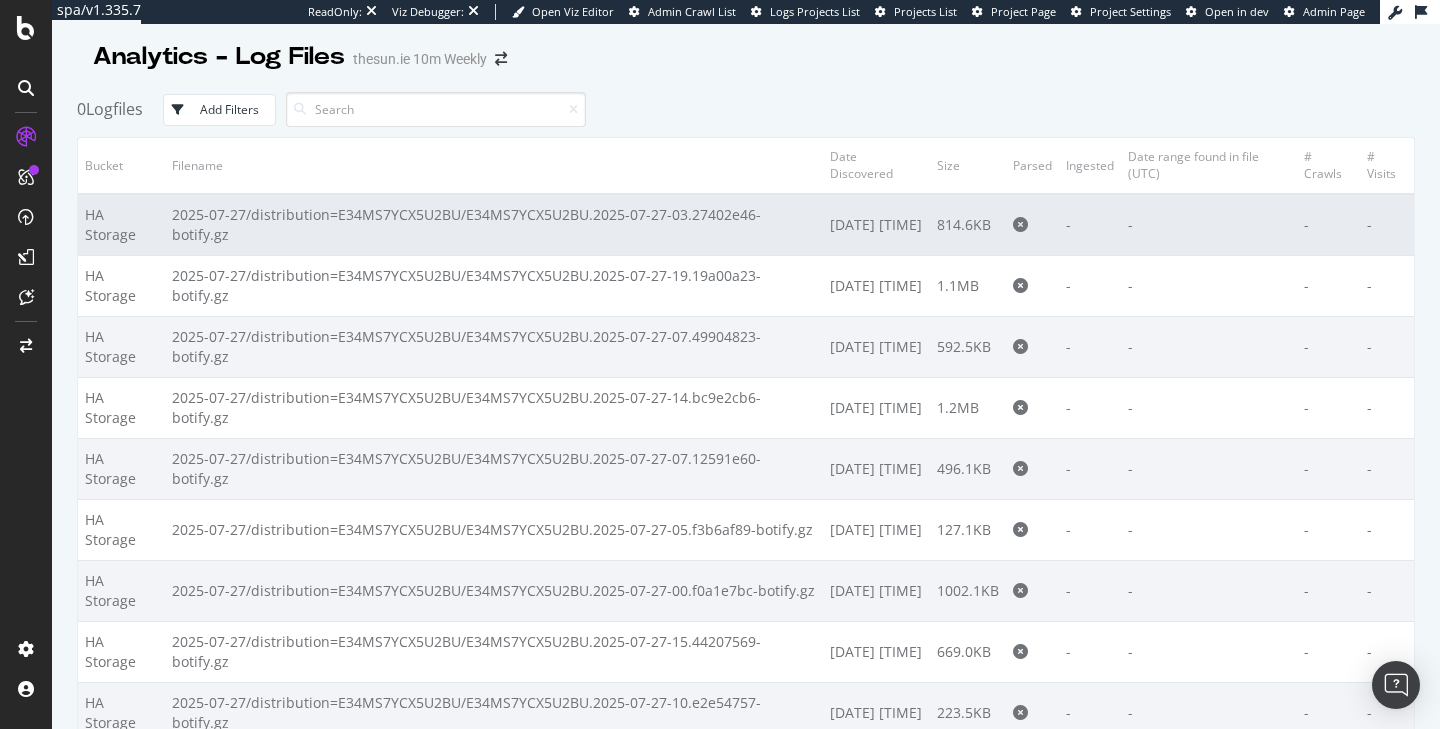 click on "2025-07-27/distribution=E34MS7YCX5U2BU/E34MS7YCX5U2BU.2025-07-27-03.27402e46-botify.gz" at bounding box center [494, 225] 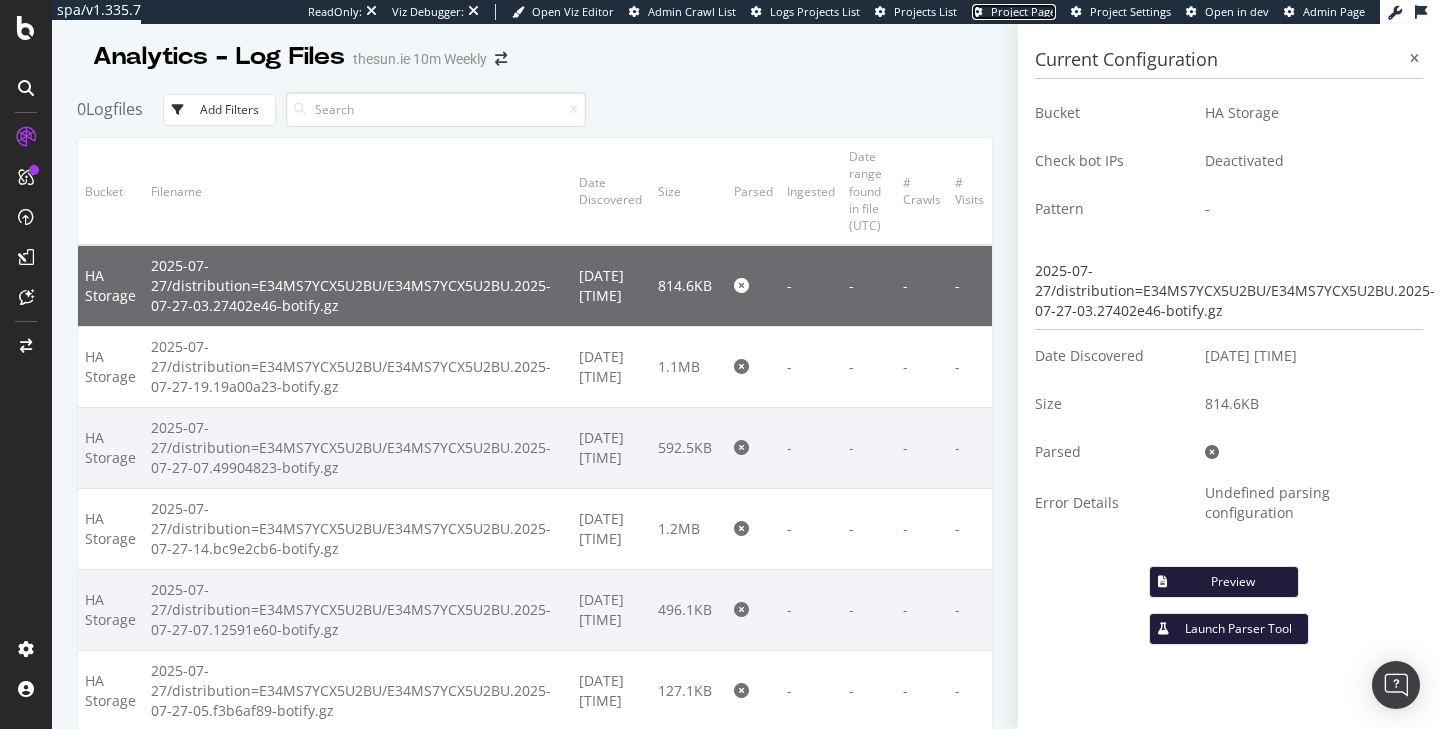 click on "Project Page" at bounding box center (1023, 11) 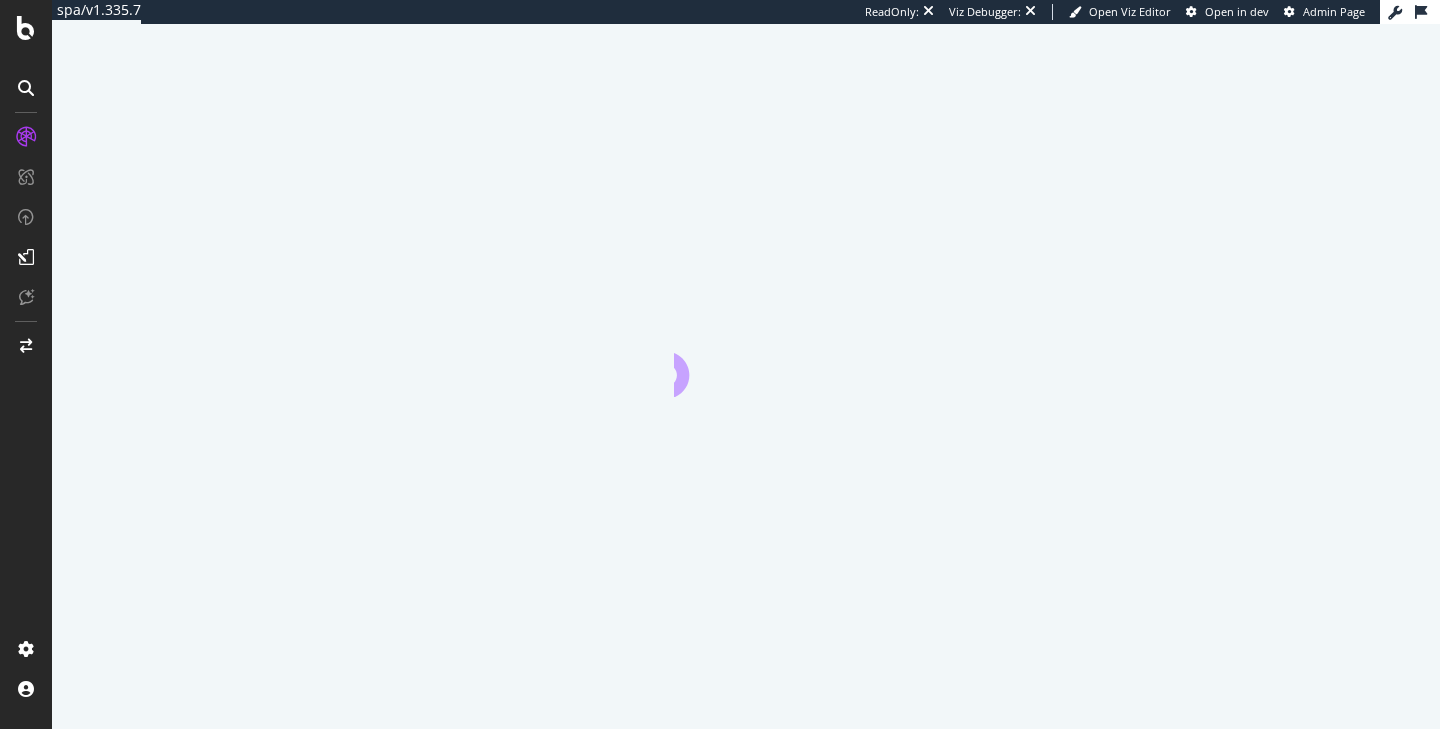scroll, scrollTop: 0, scrollLeft: 0, axis: both 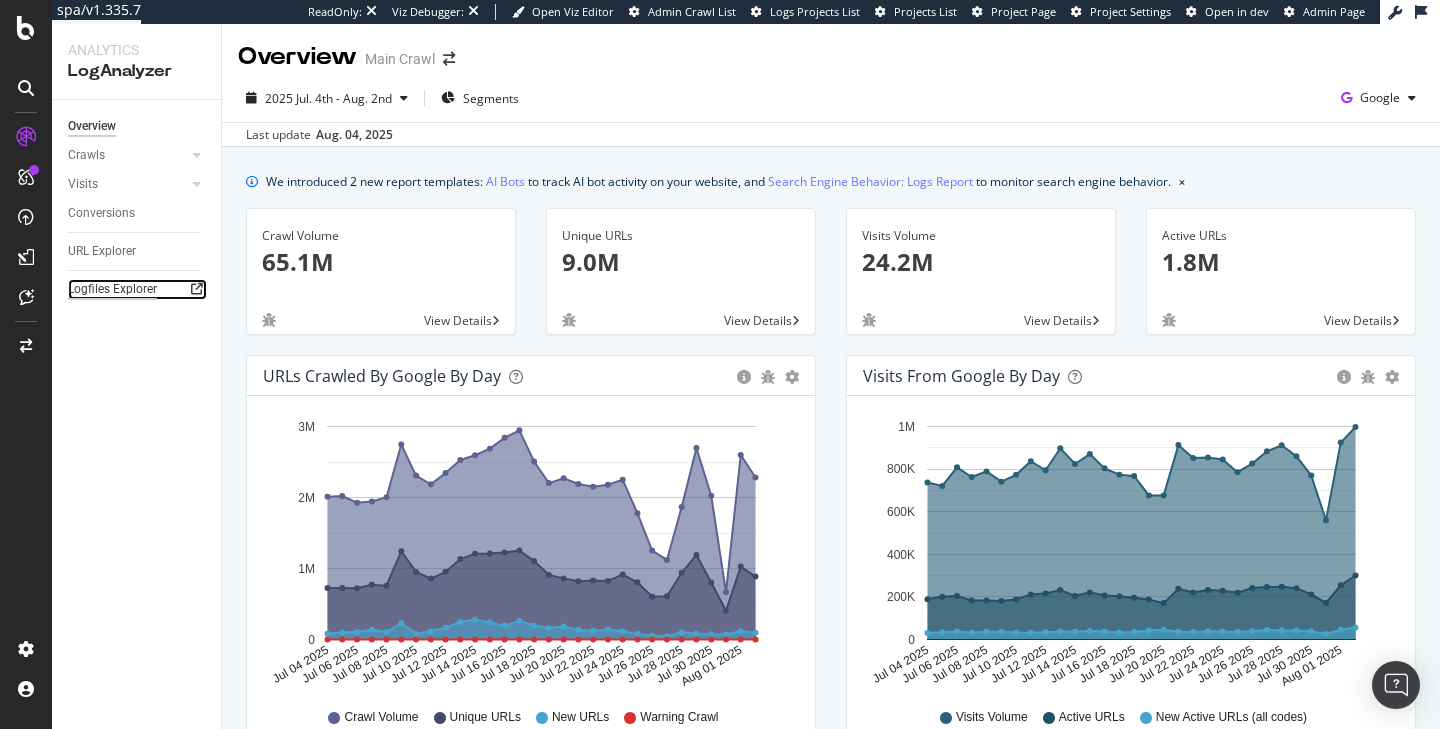 click on "Logfiles Explorer" at bounding box center [112, 289] 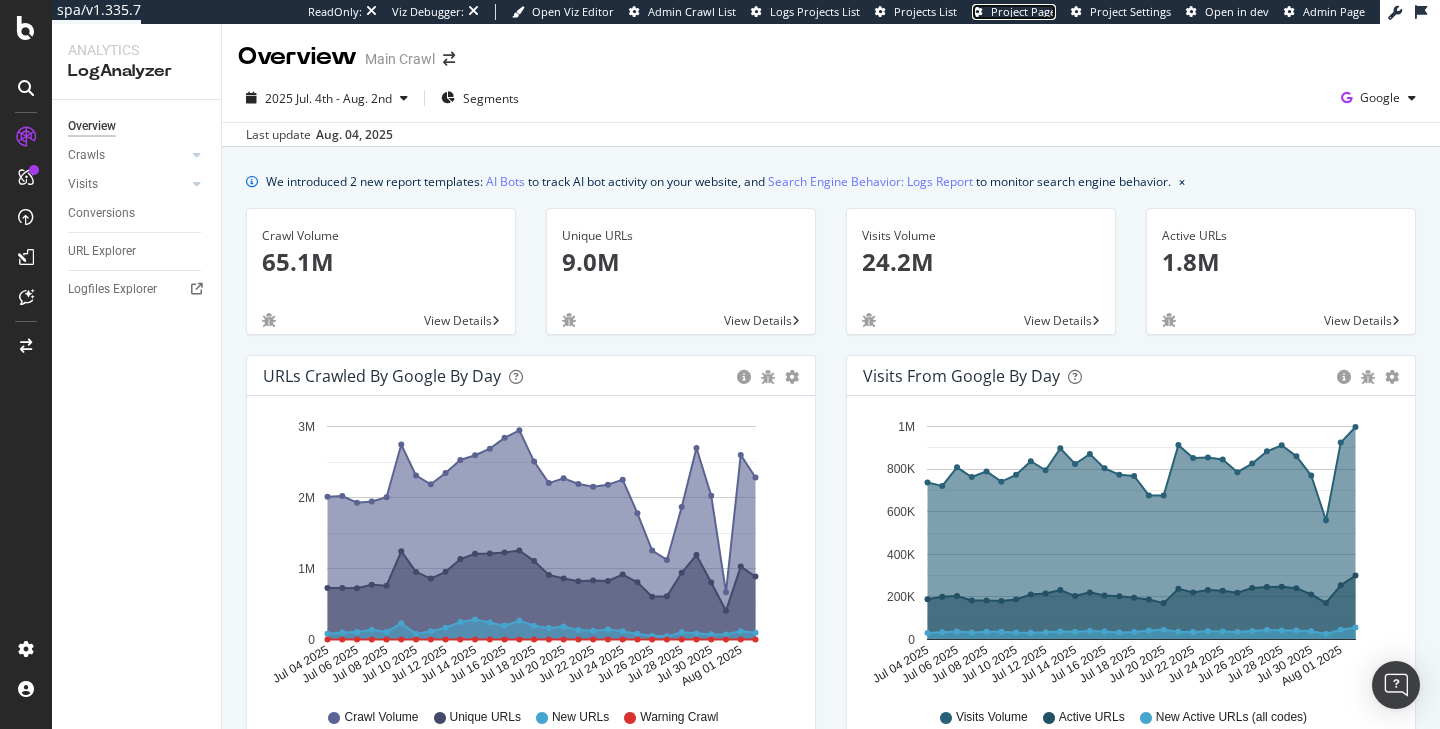 click on "Project Page" at bounding box center [1014, 12] 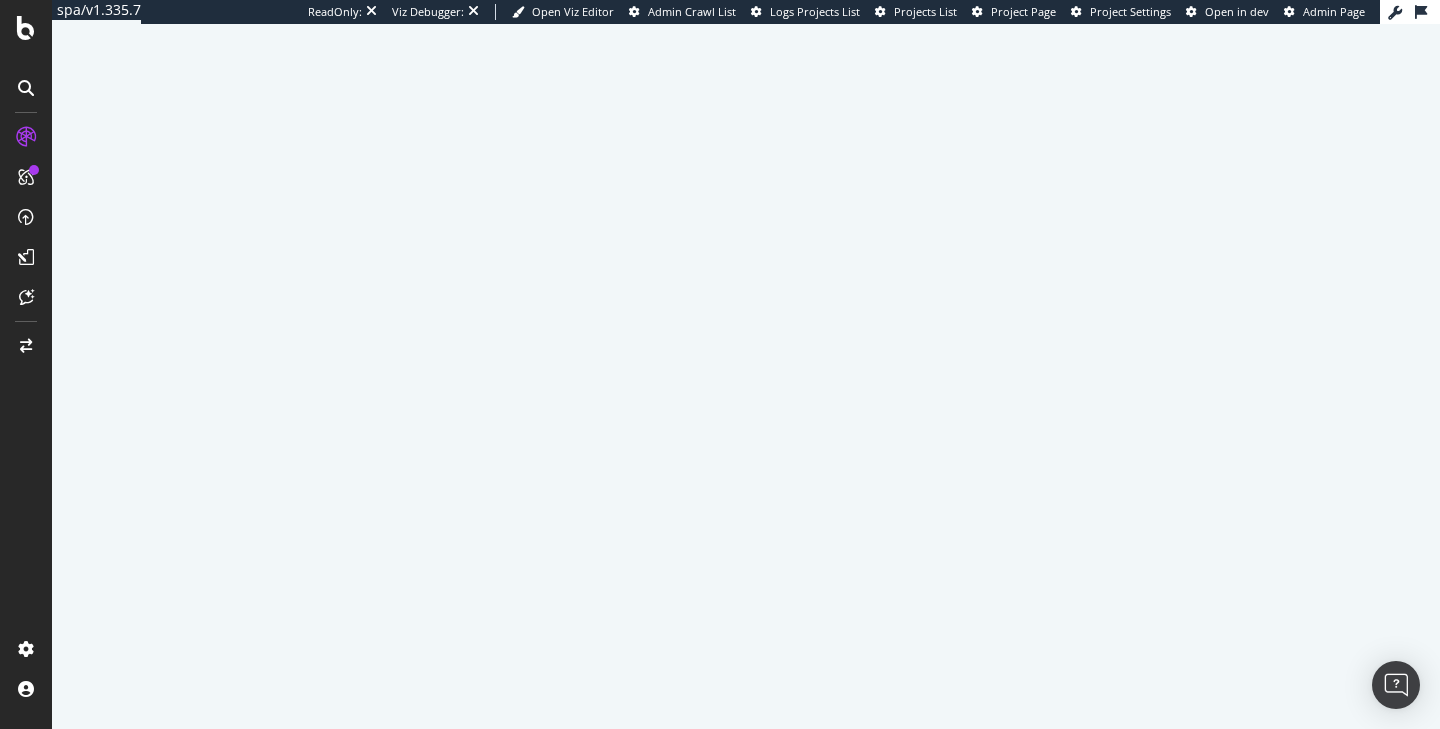 scroll, scrollTop: 0, scrollLeft: 0, axis: both 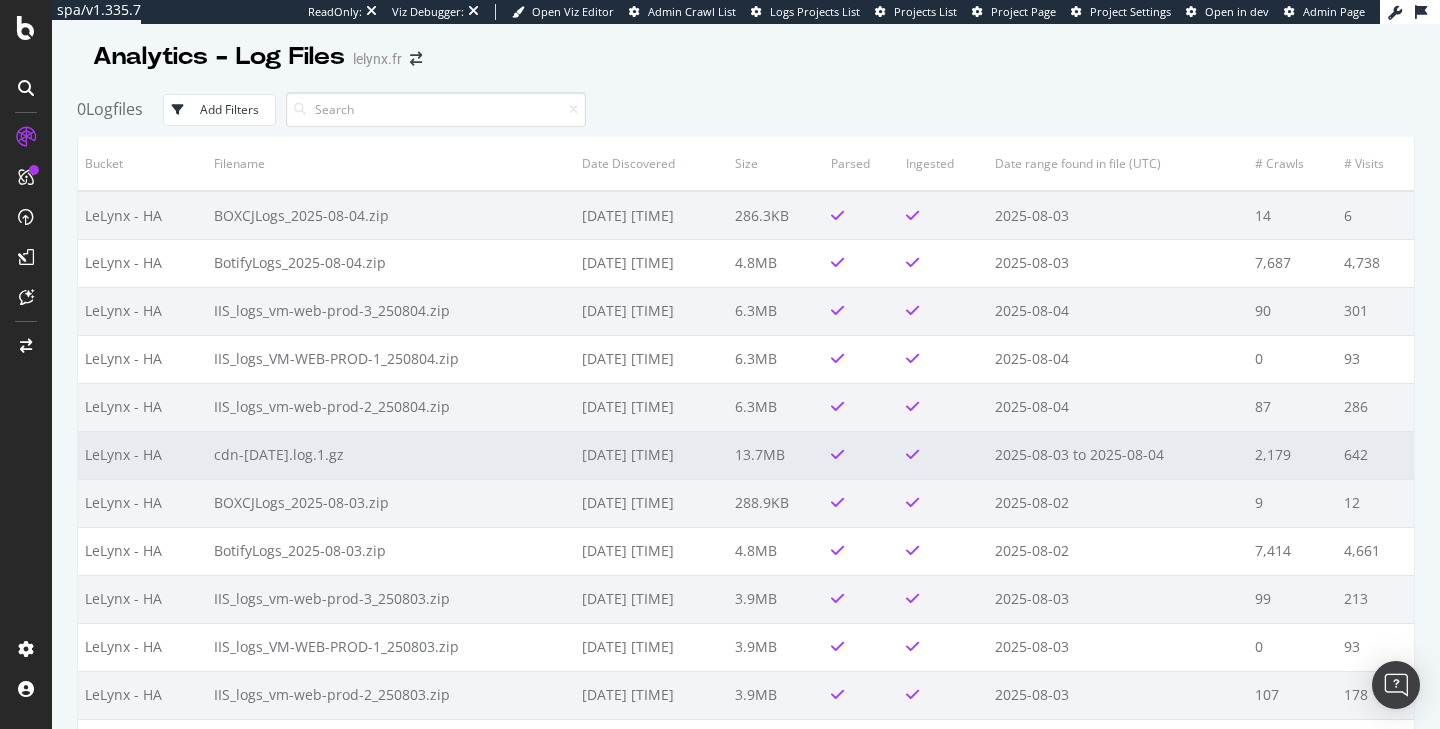 click on "cdn-[DATE].log.1.gz" at bounding box center (391, 455) 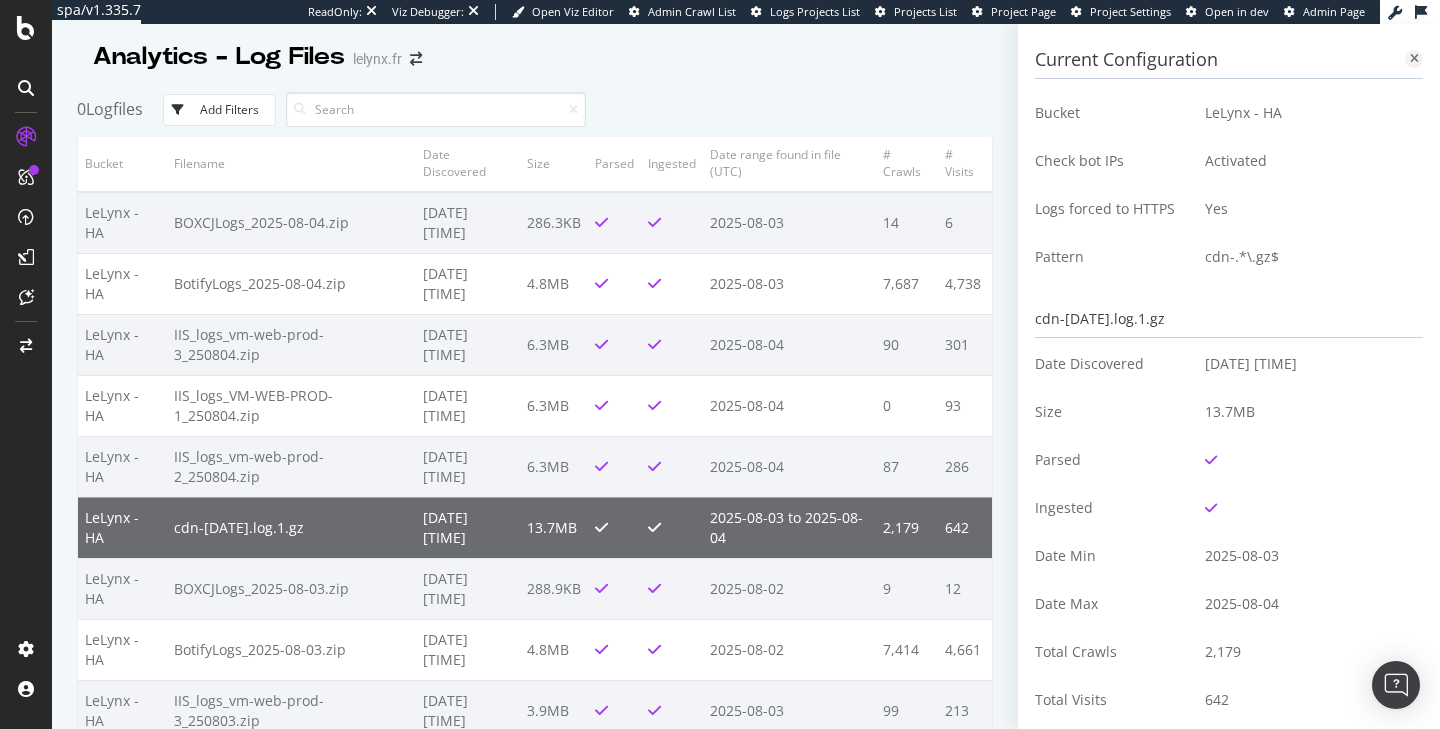click at bounding box center [1414, 59] 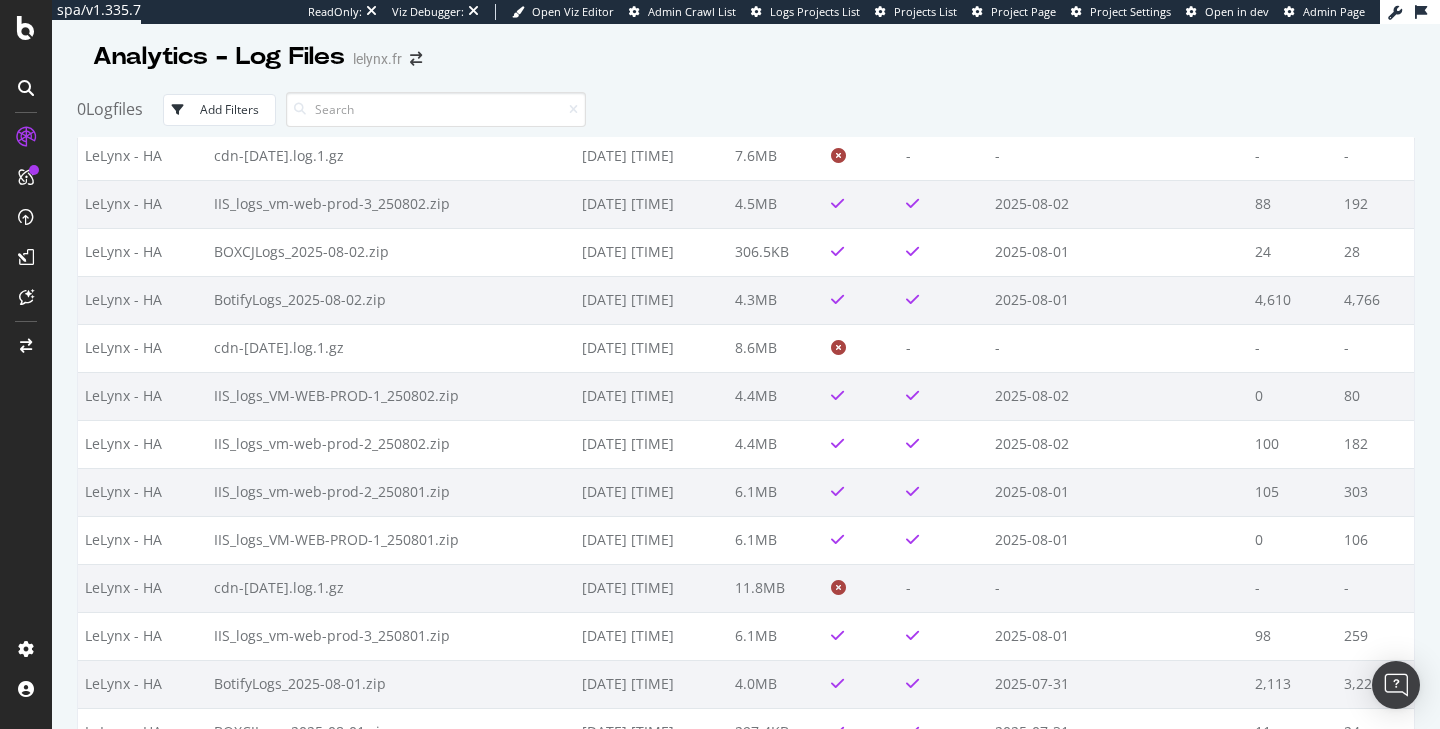 scroll, scrollTop: 0, scrollLeft: 0, axis: both 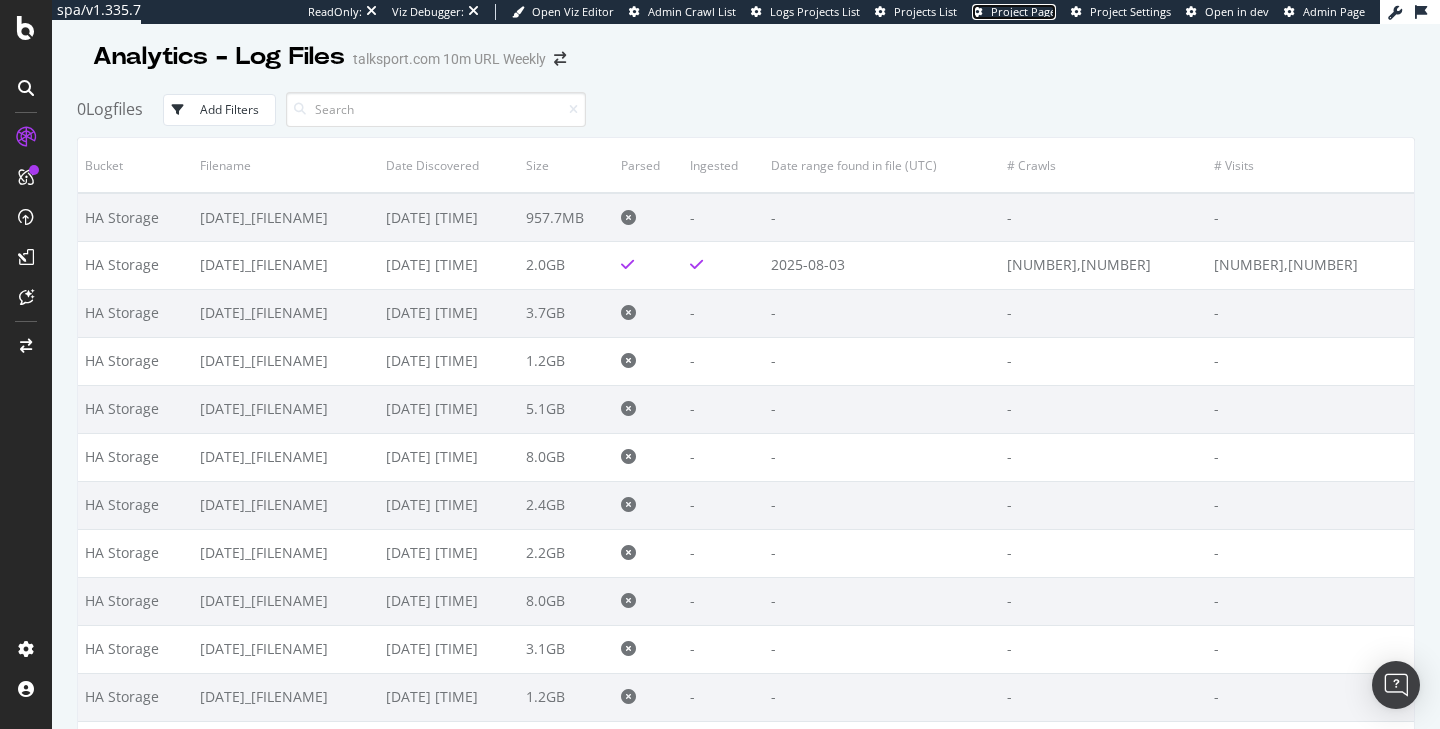 click on "Project Page" at bounding box center (1023, 11) 